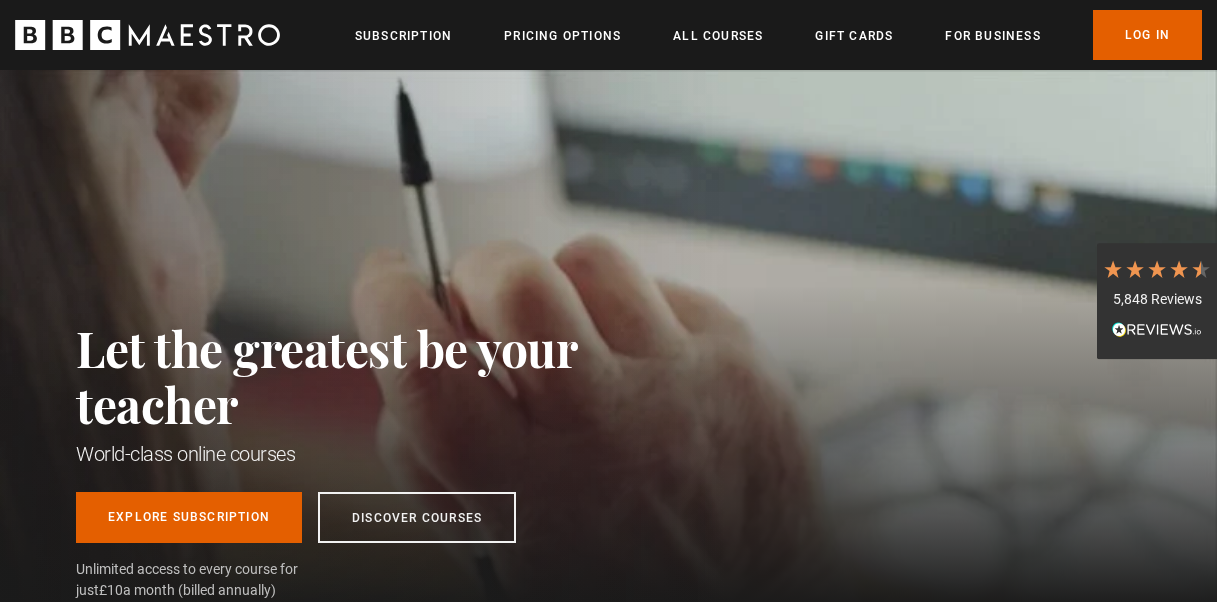 scroll, scrollTop: 0, scrollLeft: 0, axis: both 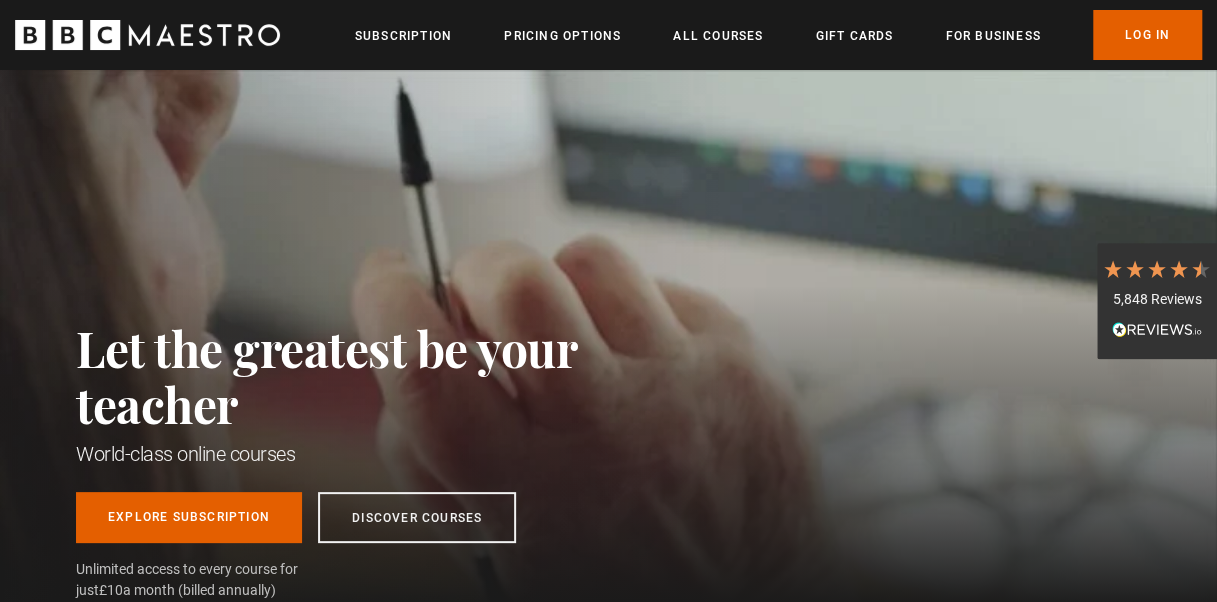 click on "Log In" at bounding box center (1147, 35) 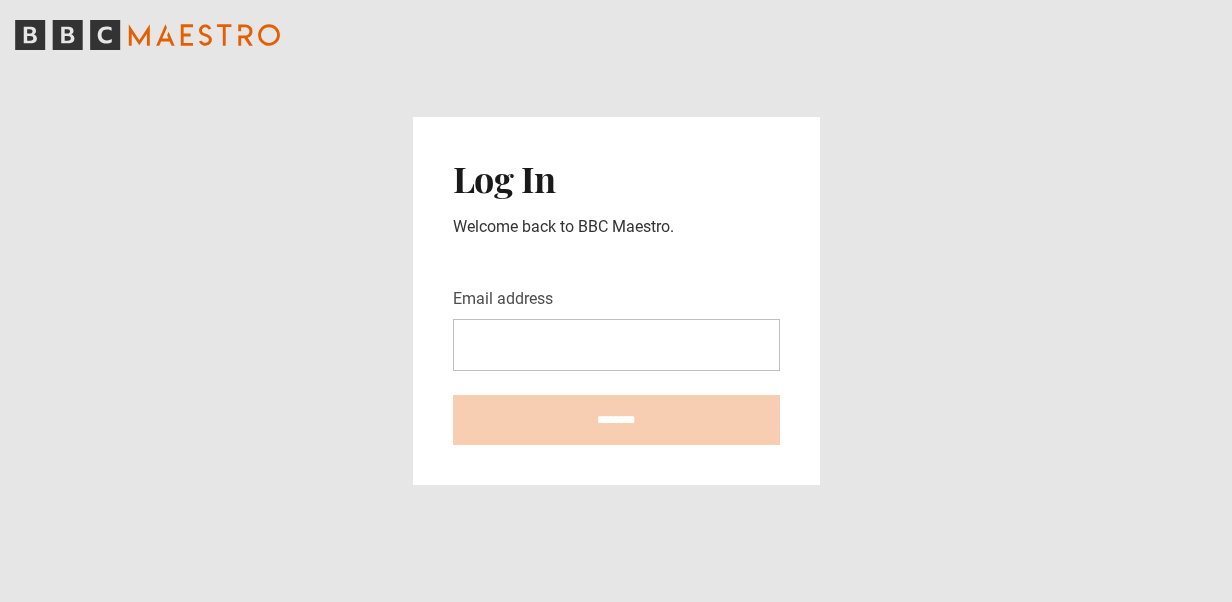 scroll, scrollTop: 0, scrollLeft: 0, axis: both 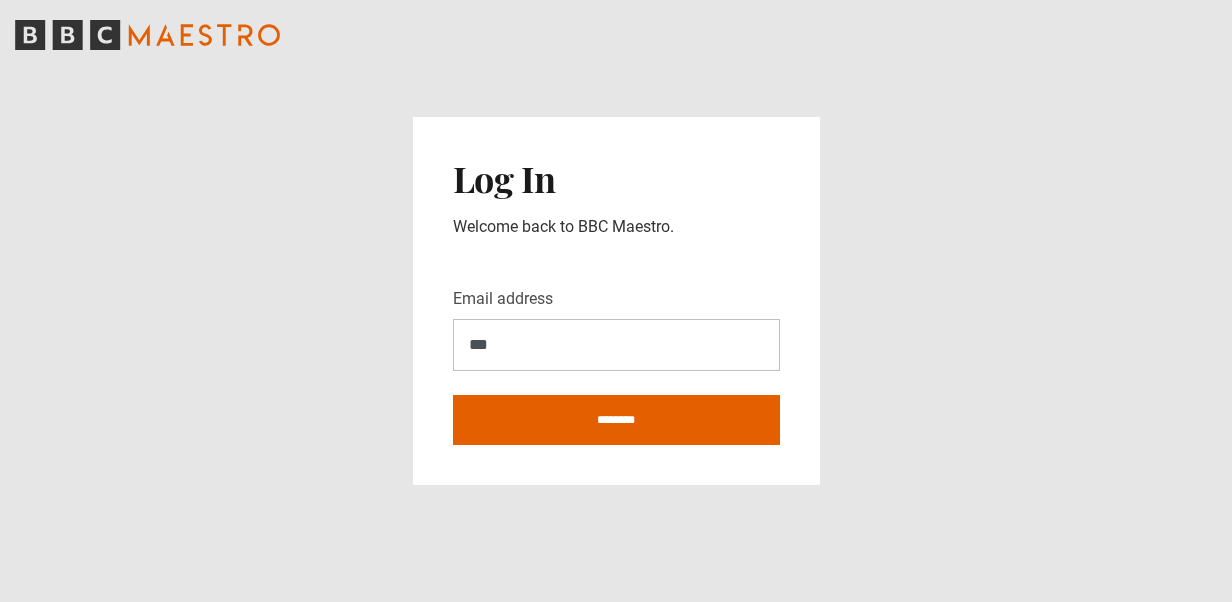 type on "**********" 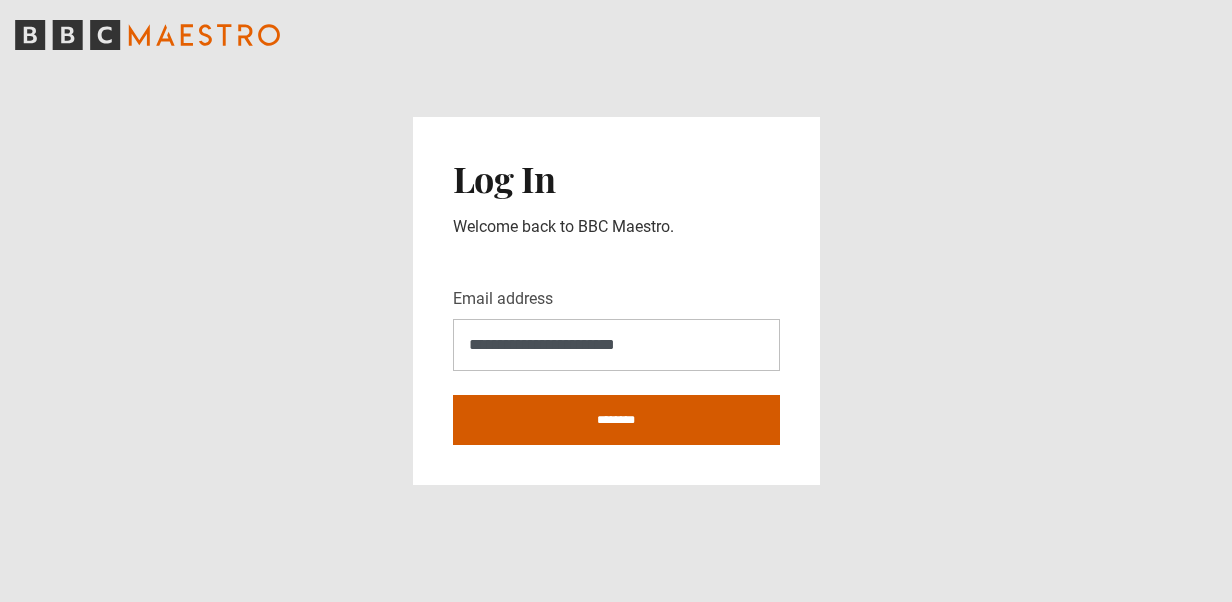 click on "********" at bounding box center (616, 420) 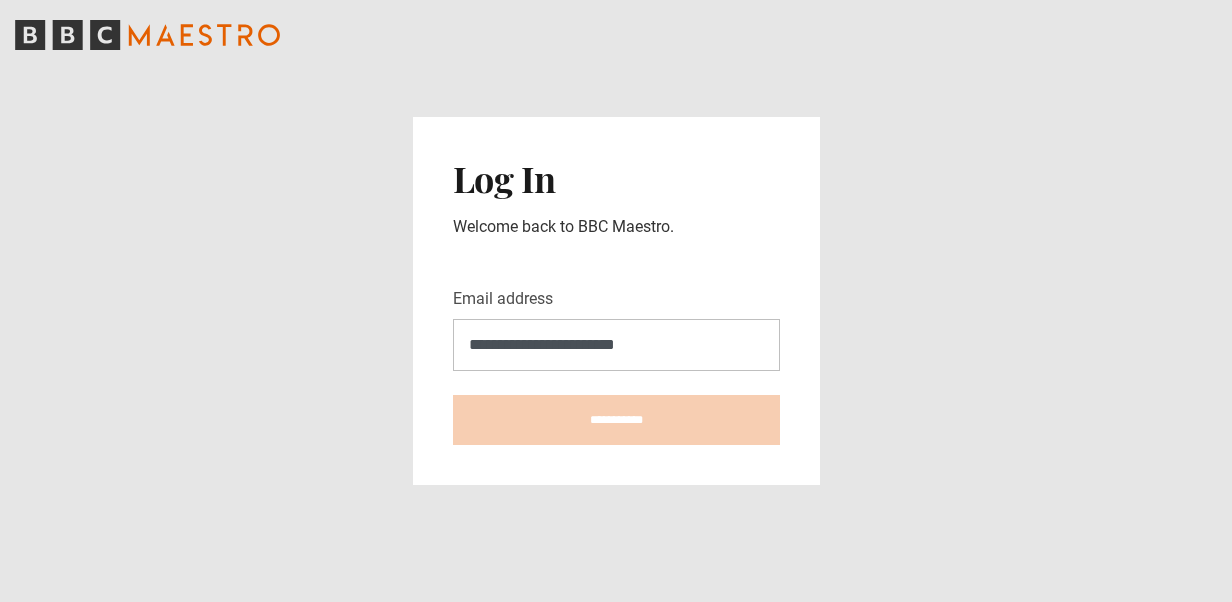 type on "**********" 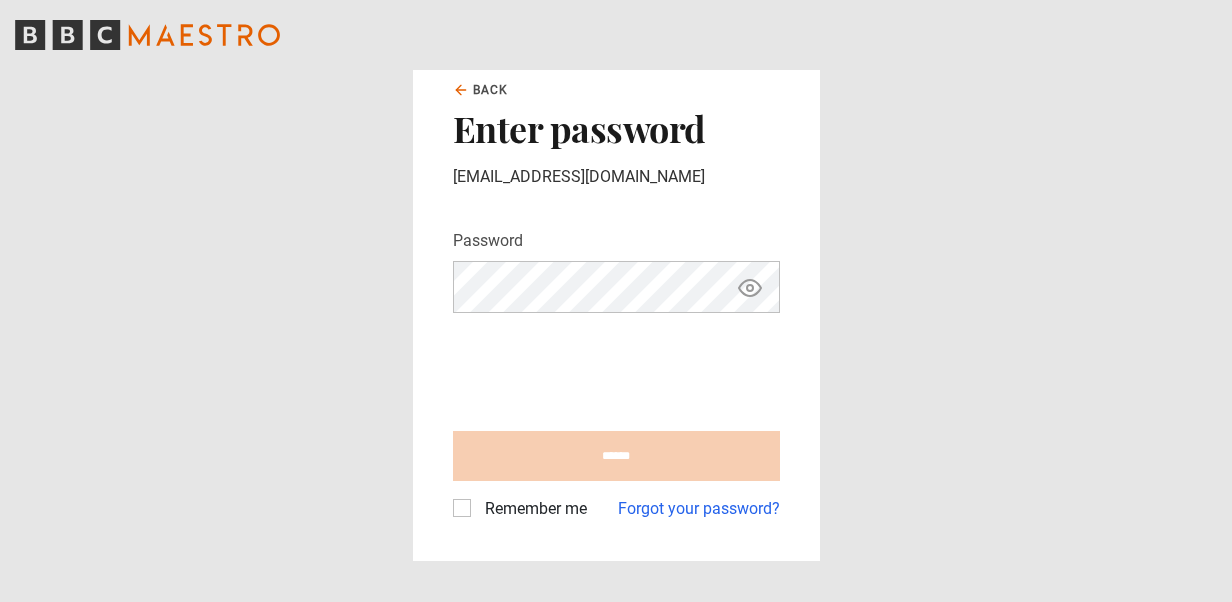 scroll, scrollTop: 0, scrollLeft: 0, axis: both 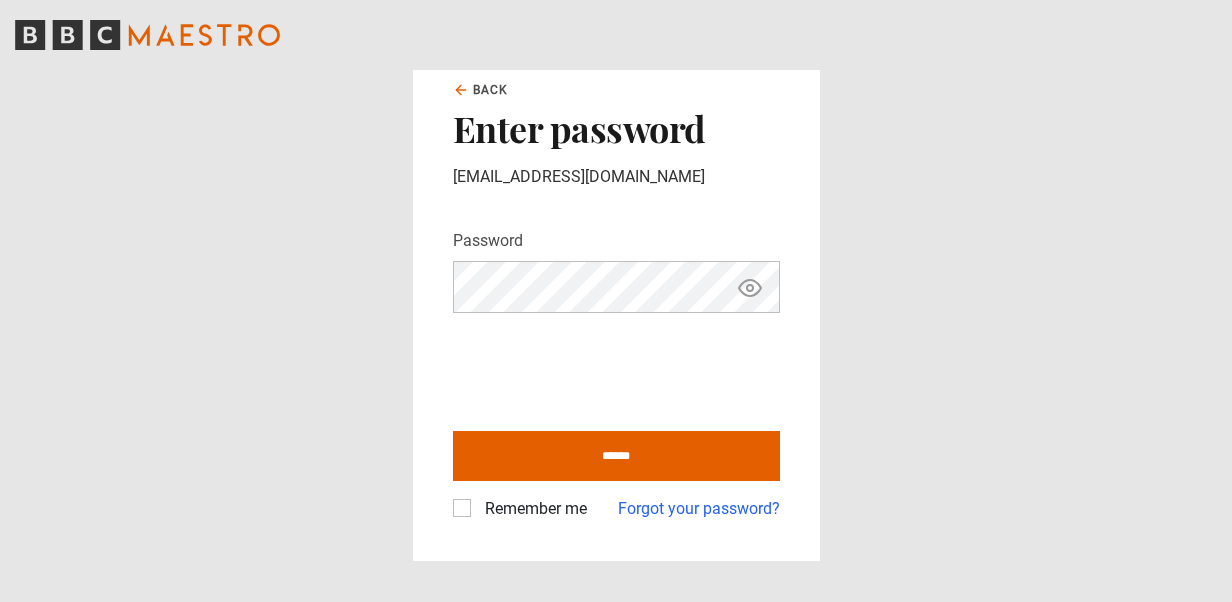 click on "******" at bounding box center (616, 456) 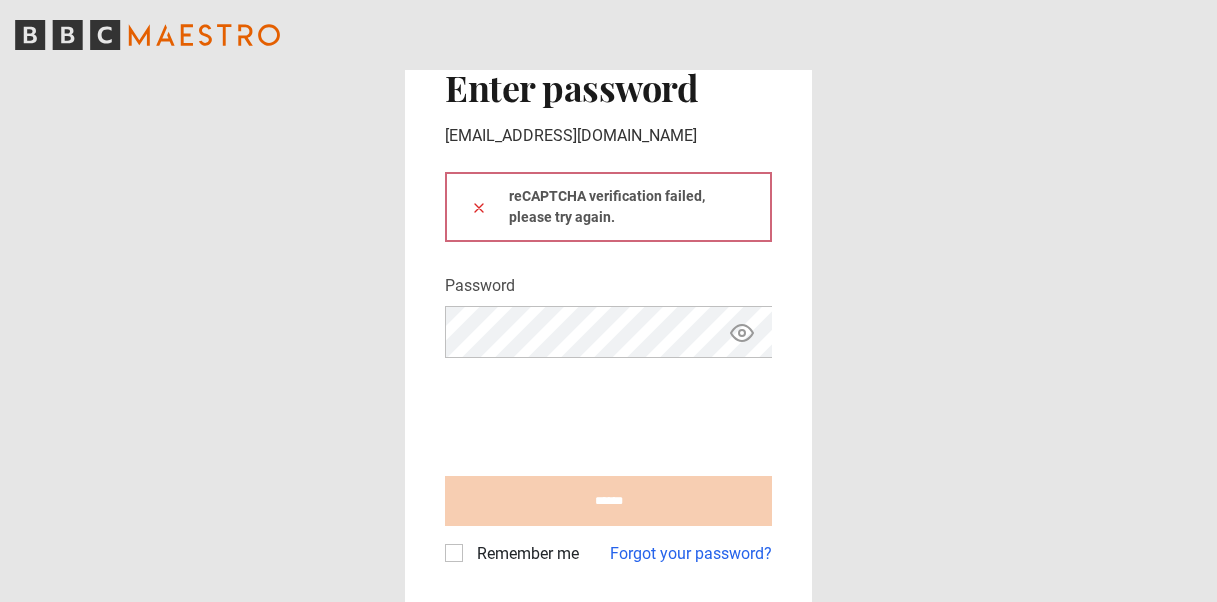 scroll, scrollTop: 0, scrollLeft: 0, axis: both 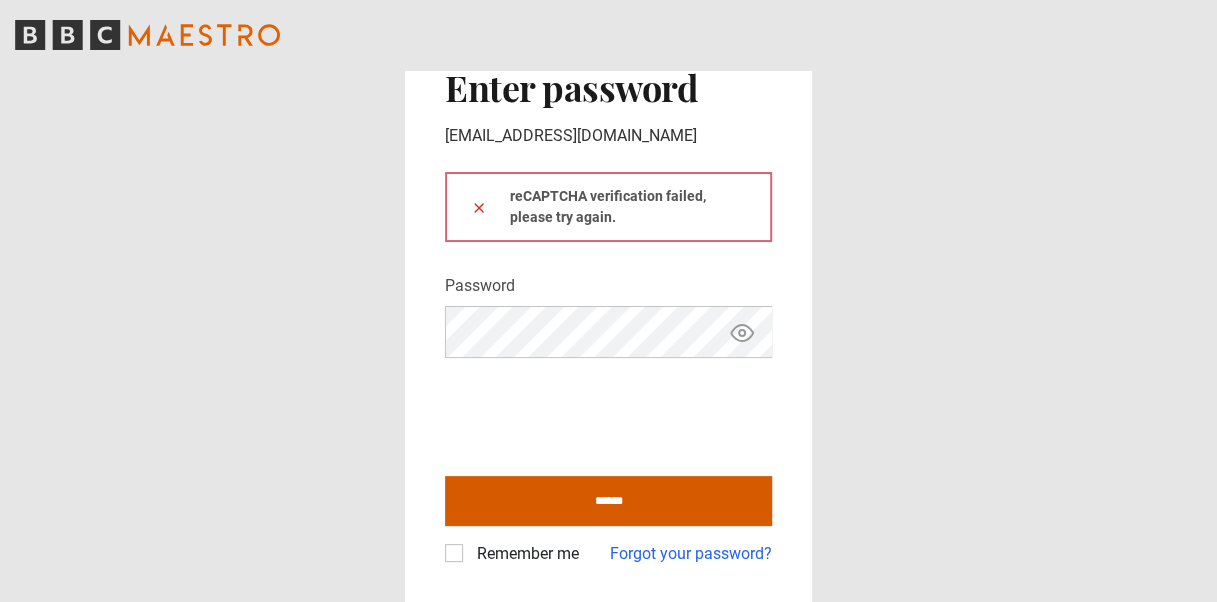 click on "******" at bounding box center [608, 501] 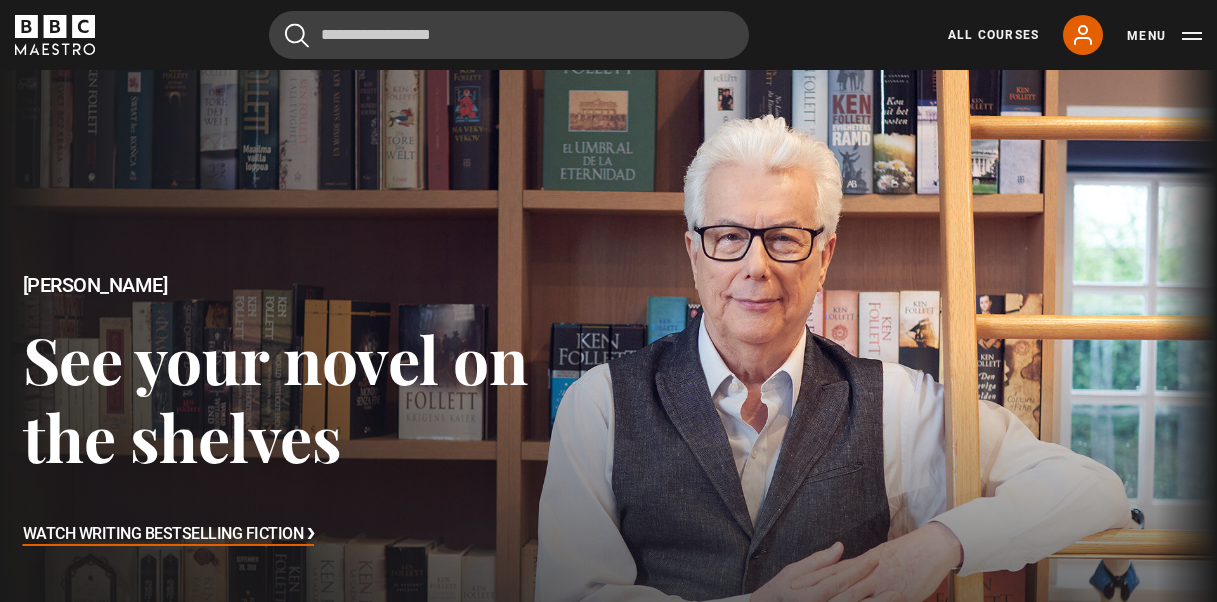 scroll, scrollTop: 0, scrollLeft: 0, axis: both 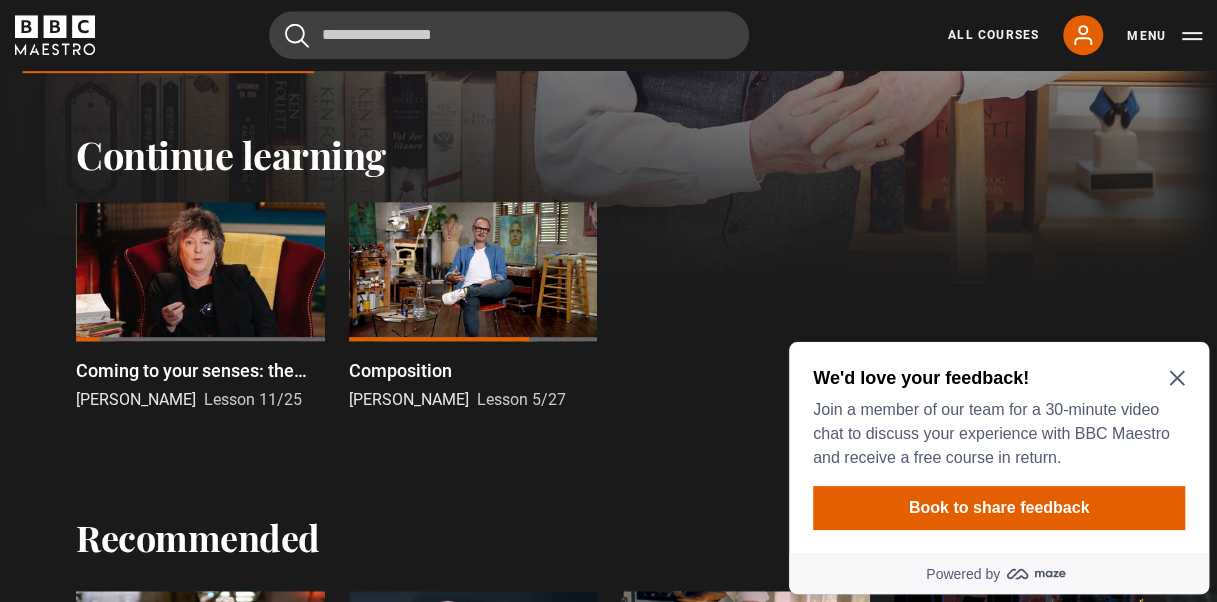 click 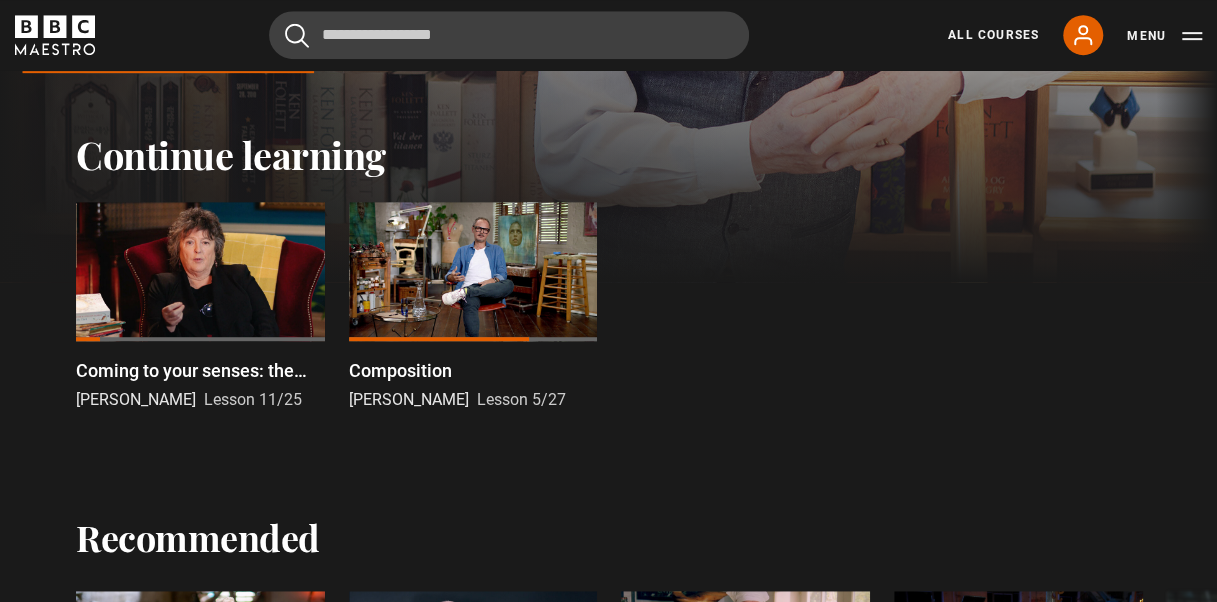 click at bounding box center [200, 272] 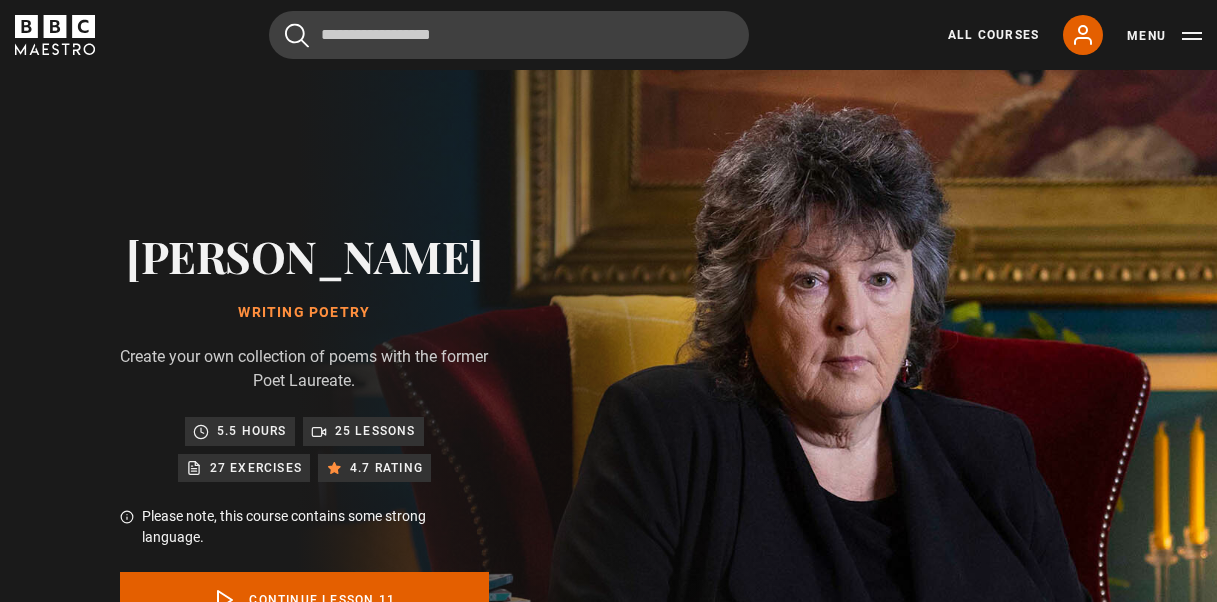 scroll, scrollTop: 869, scrollLeft: 0, axis: vertical 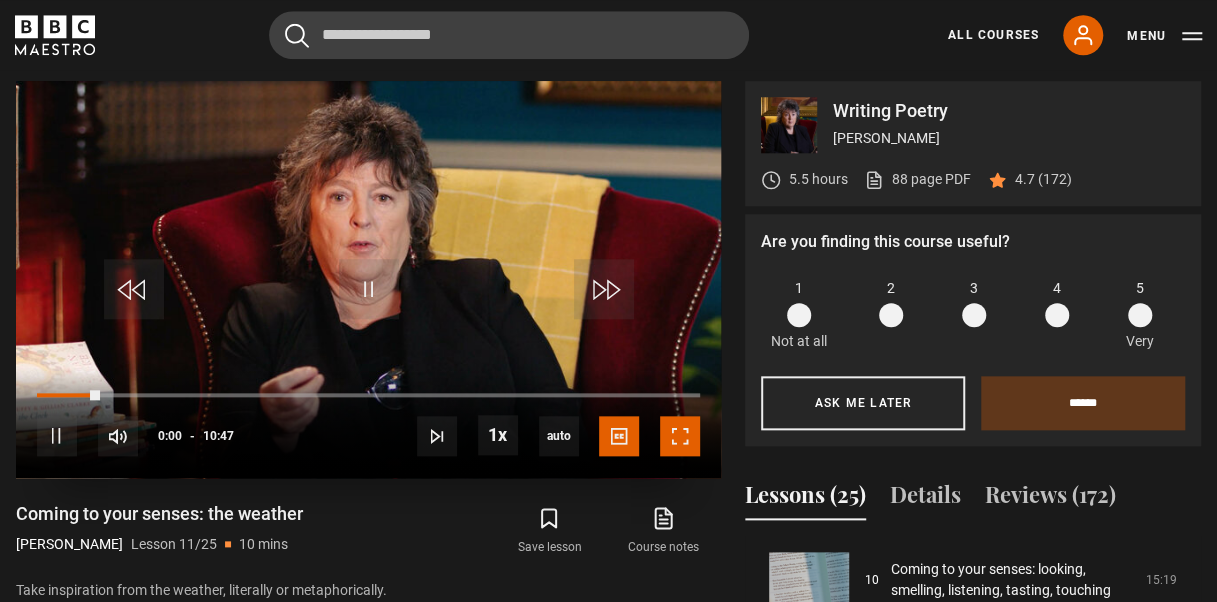 click at bounding box center [680, 436] 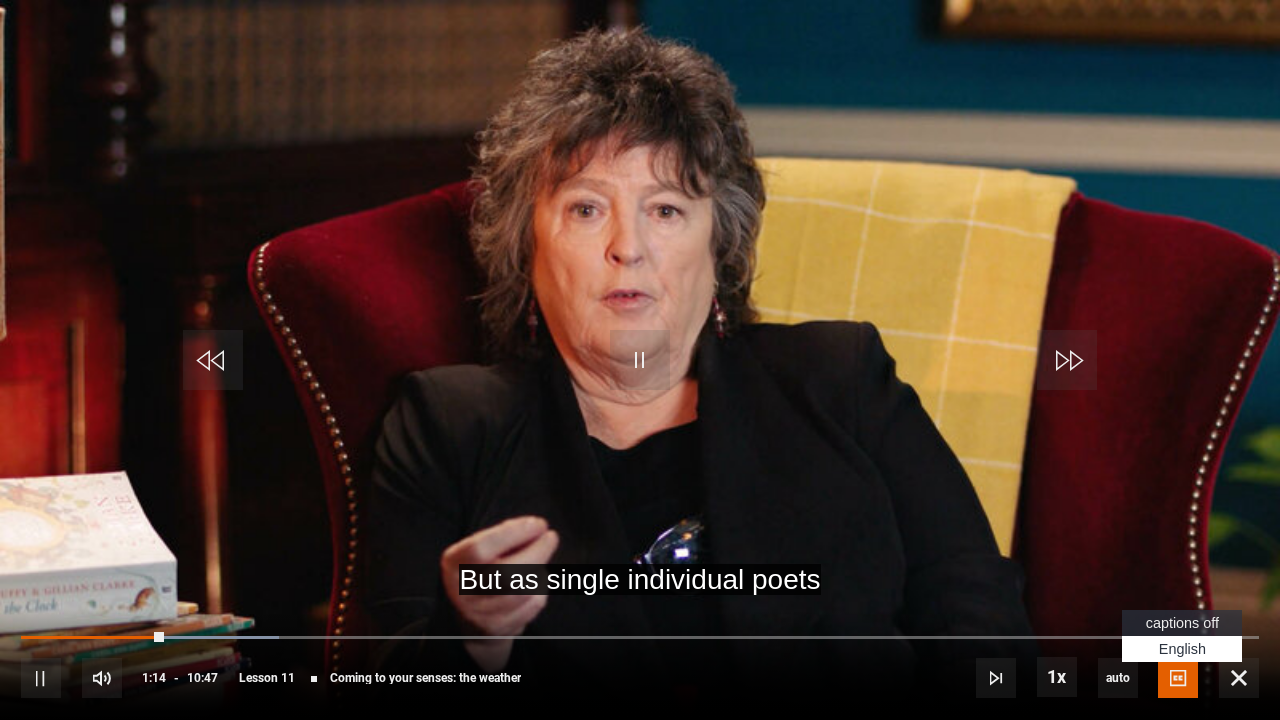 click on "captions off" at bounding box center [1182, 623] 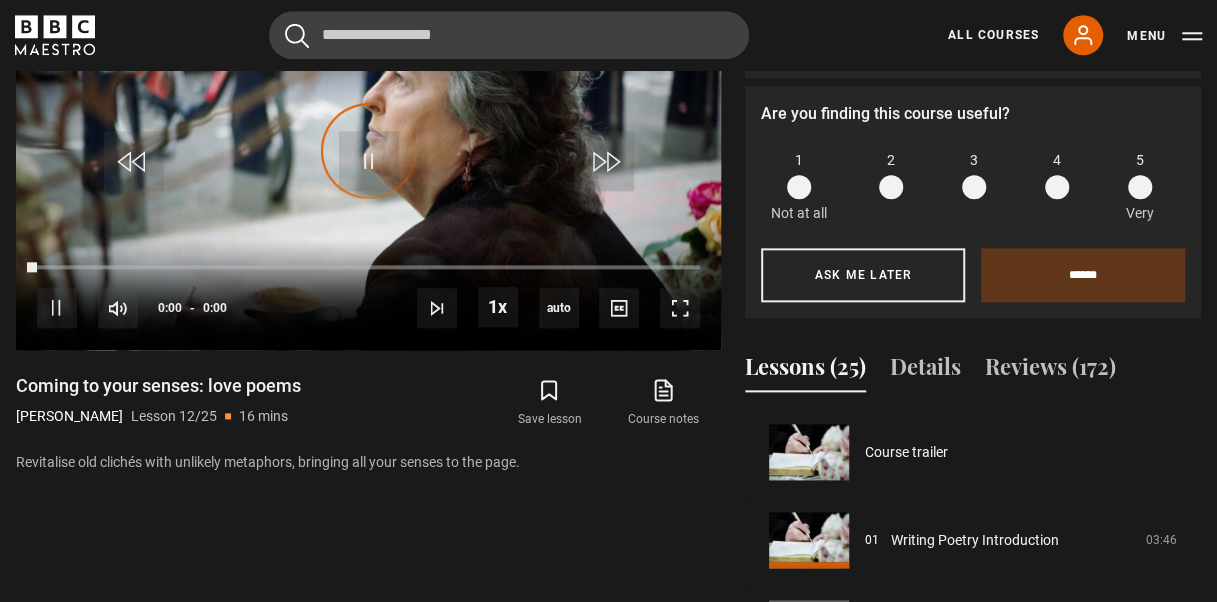 scroll, scrollTop: 1187, scrollLeft: 0, axis: vertical 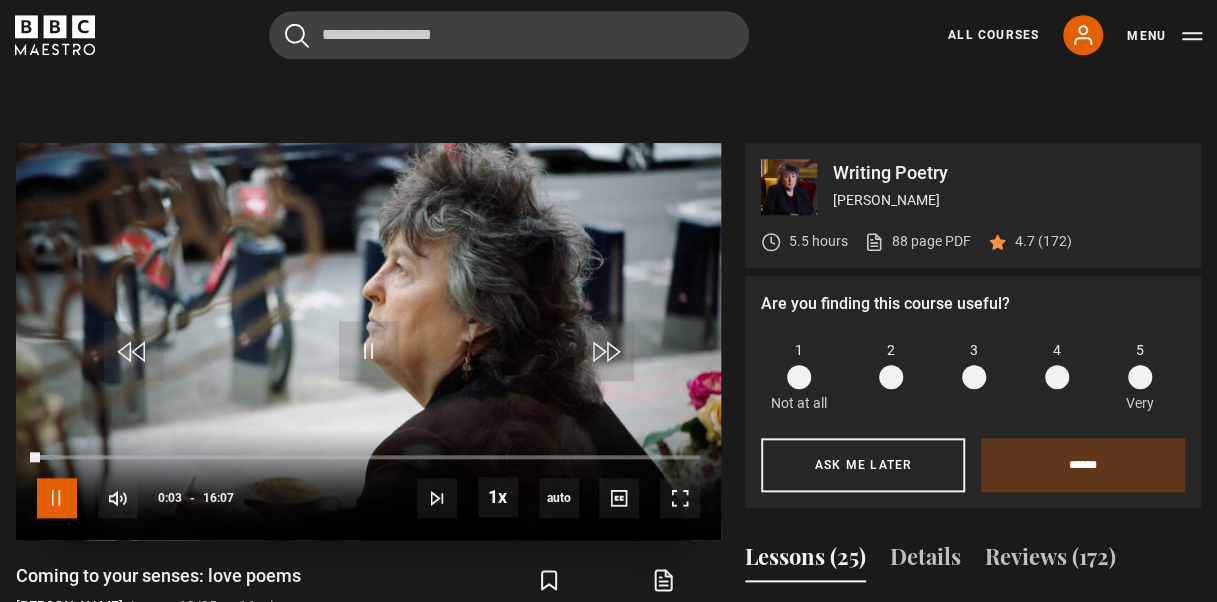 click at bounding box center (57, 498) 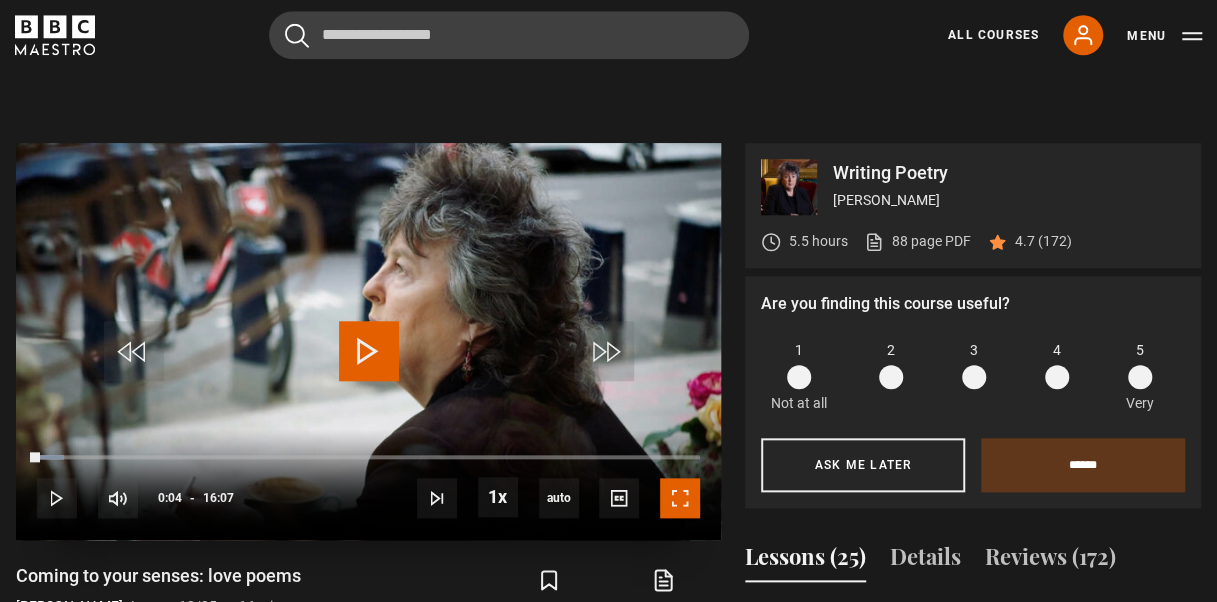 click at bounding box center (680, 498) 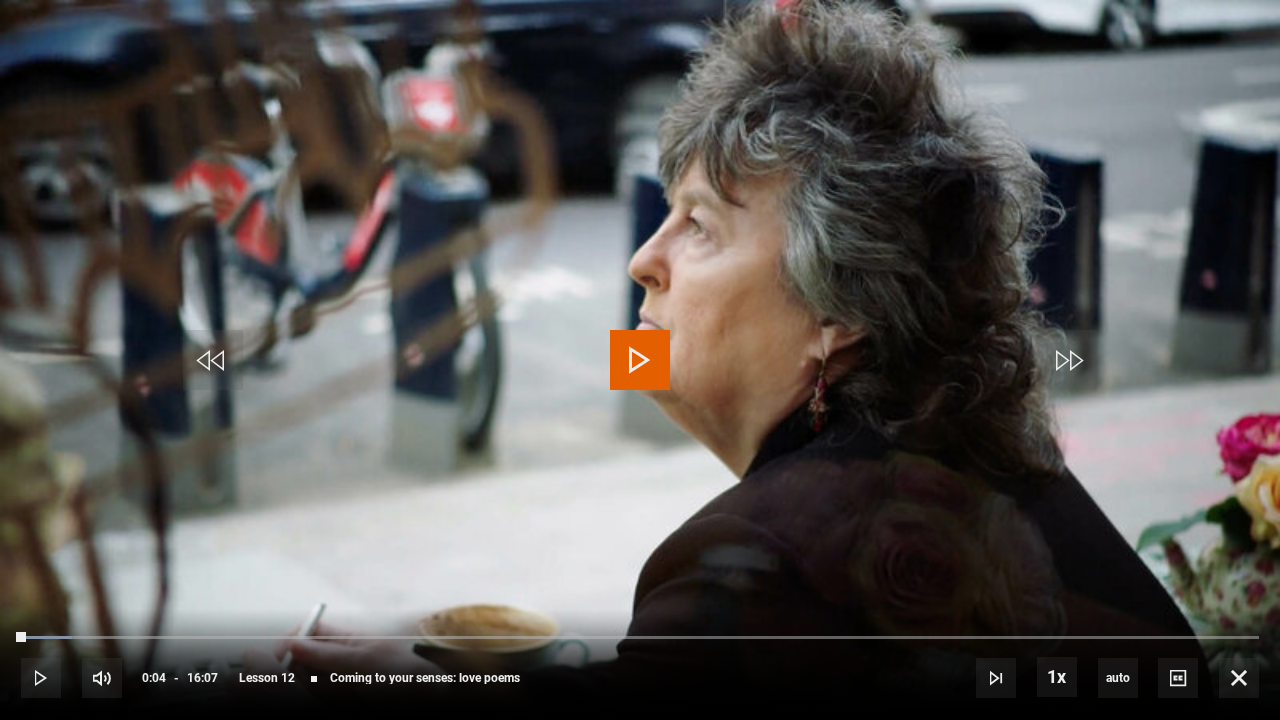 click at bounding box center (640, 360) 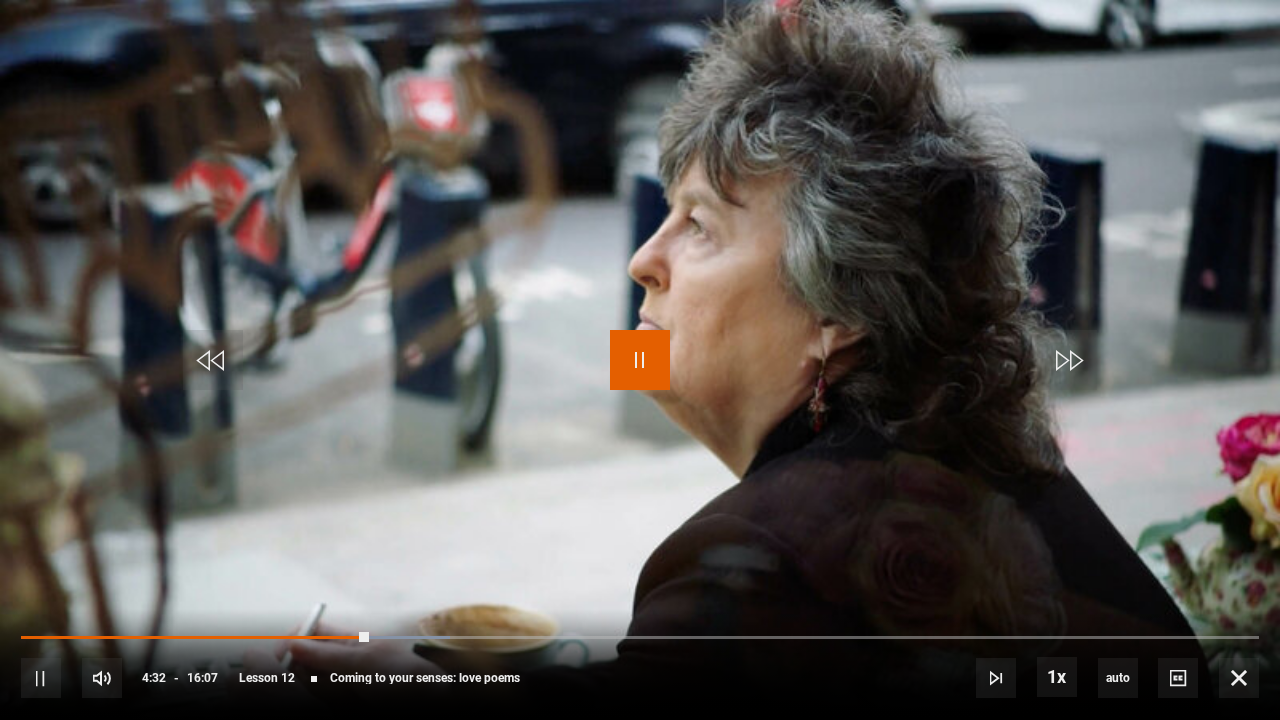 click at bounding box center [640, 360] 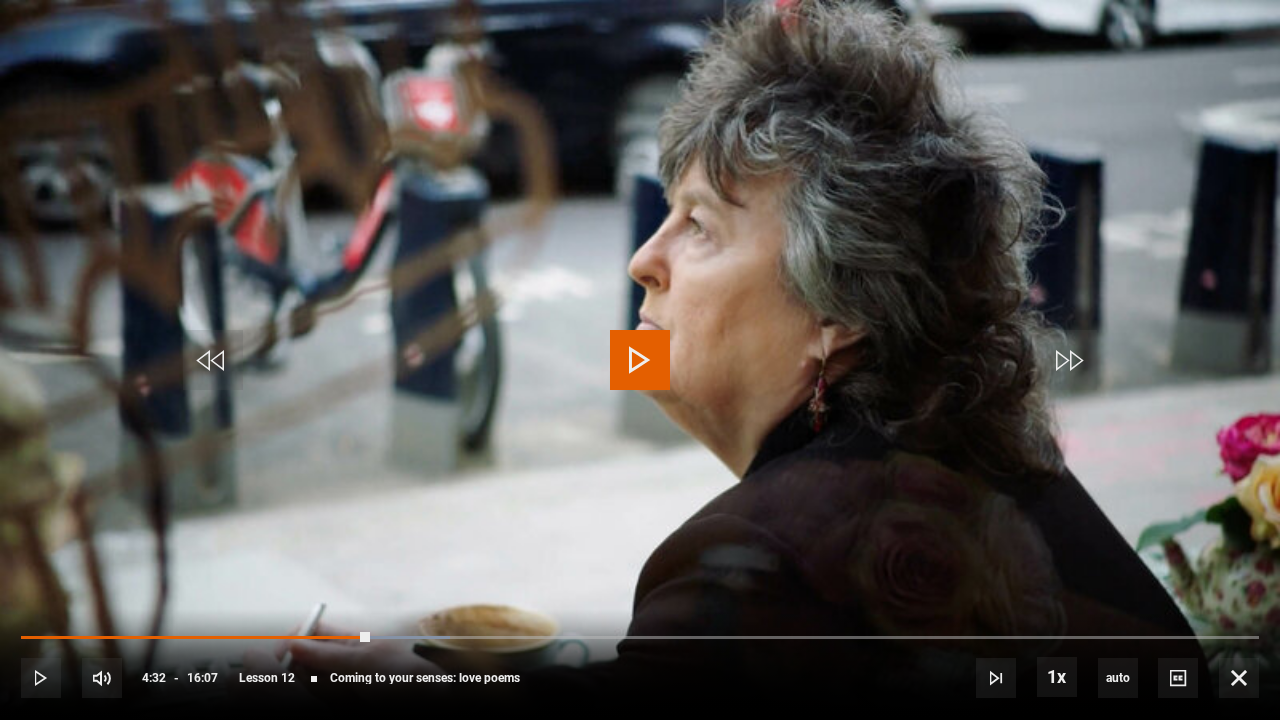 click at bounding box center (640, 360) 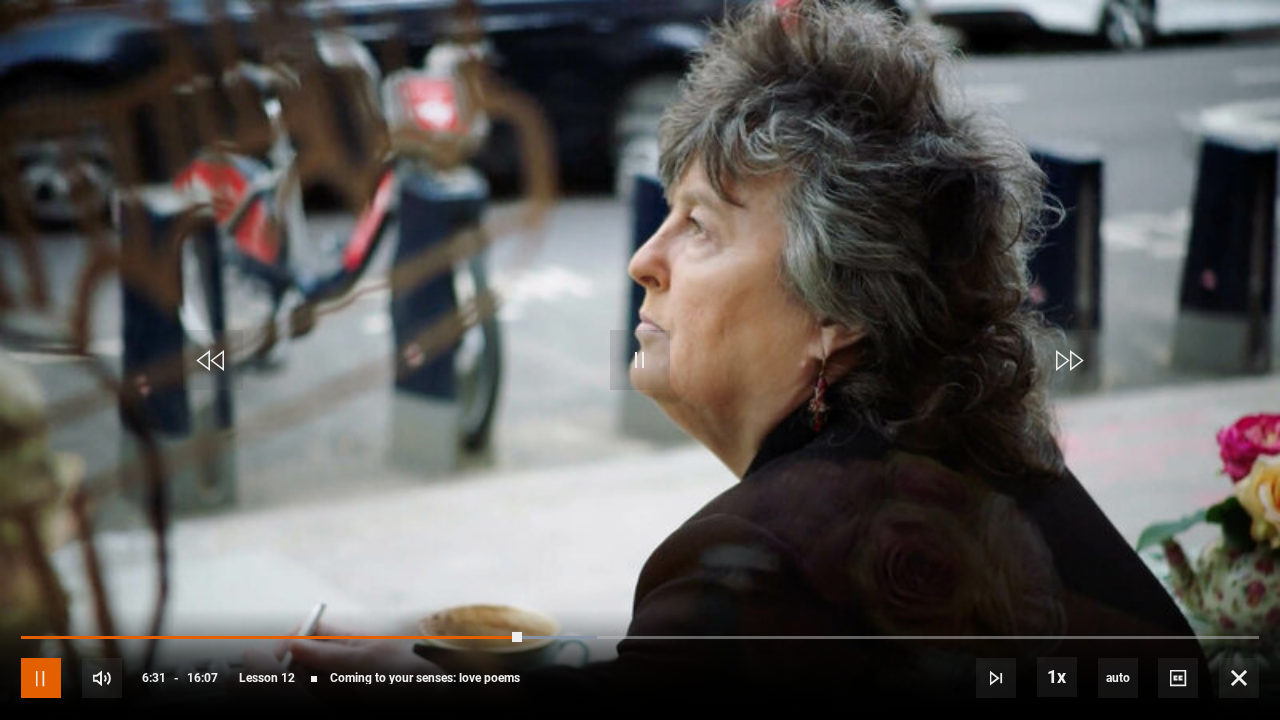 click at bounding box center [41, 678] 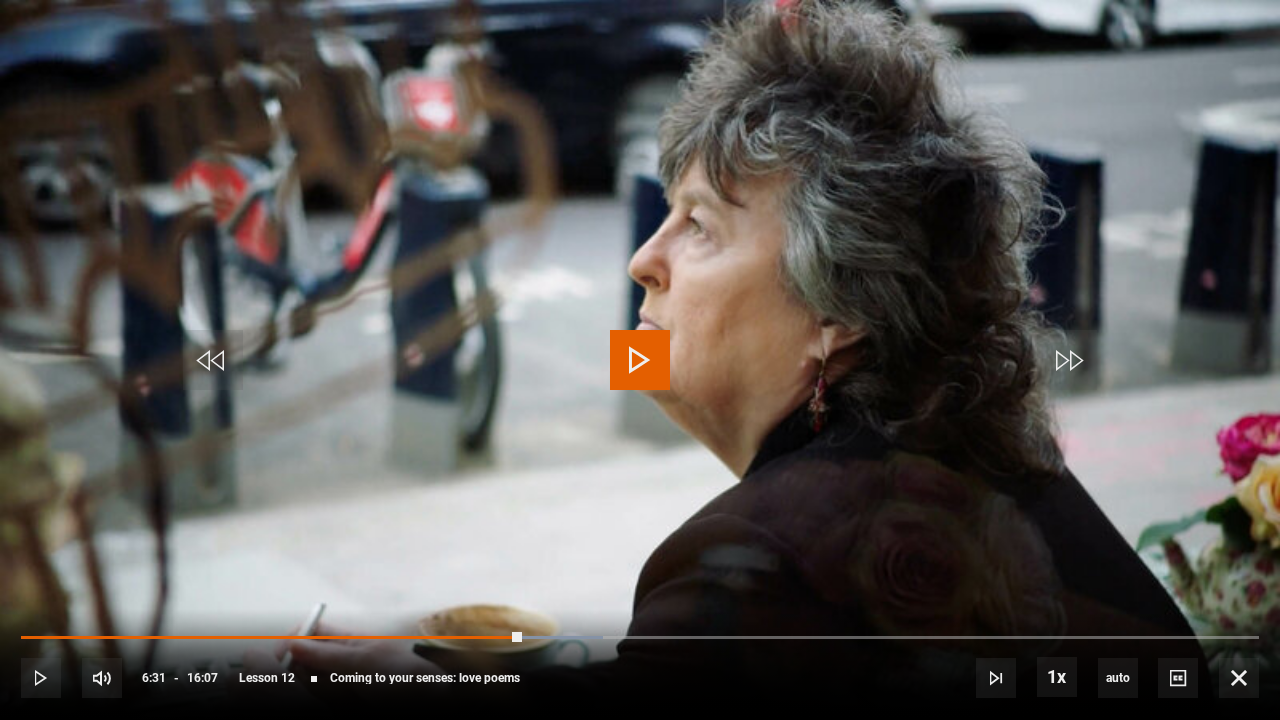 click at bounding box center [640, 360] 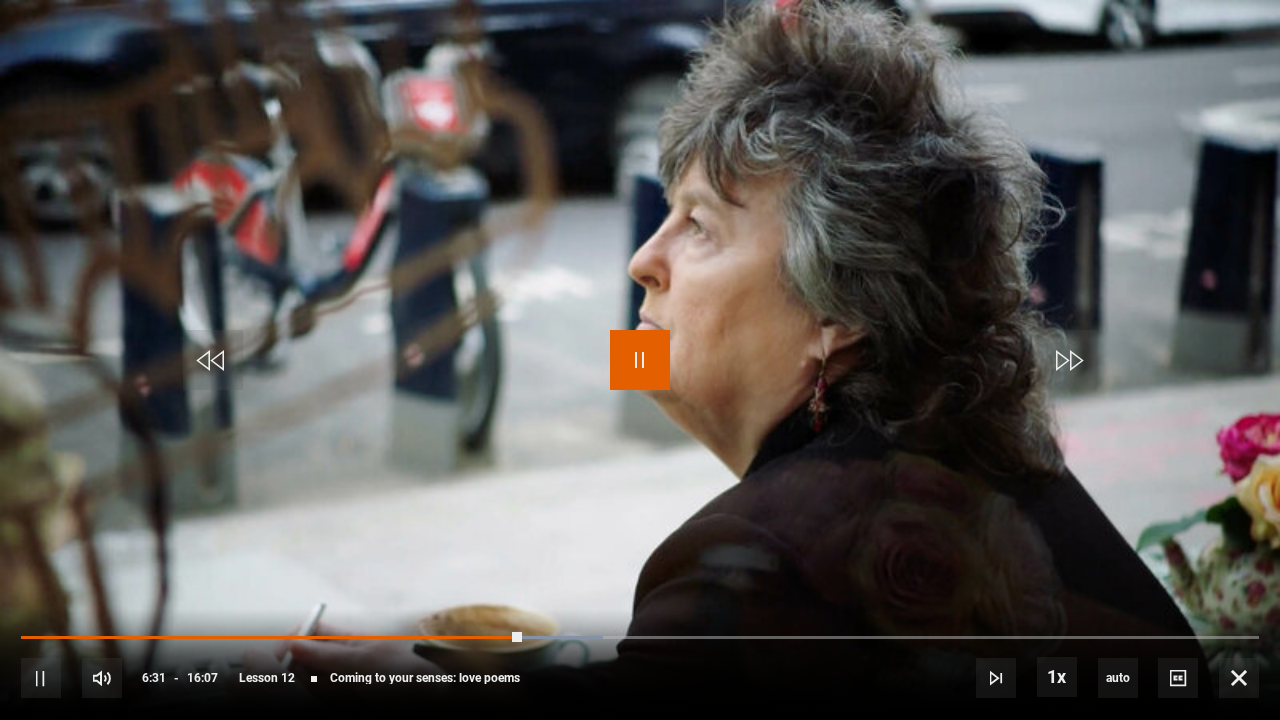 click at bounding box center (640, 360) 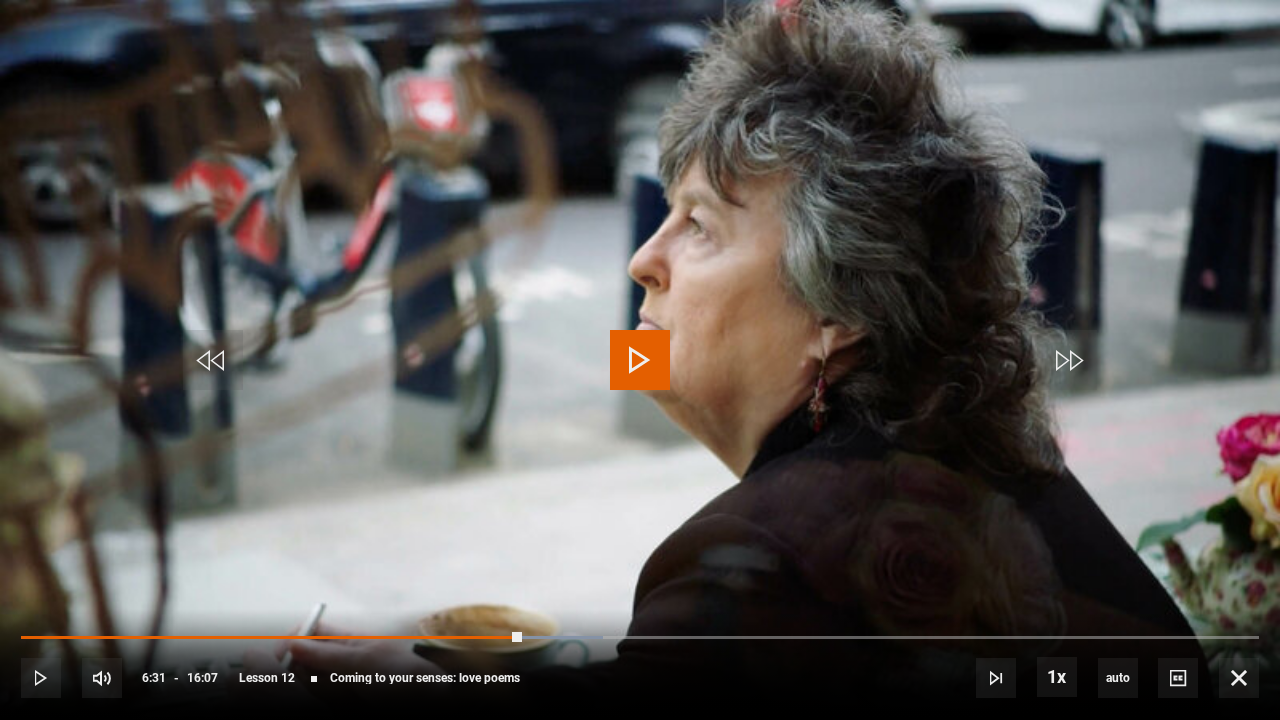 click at bounding box center (640, 360) 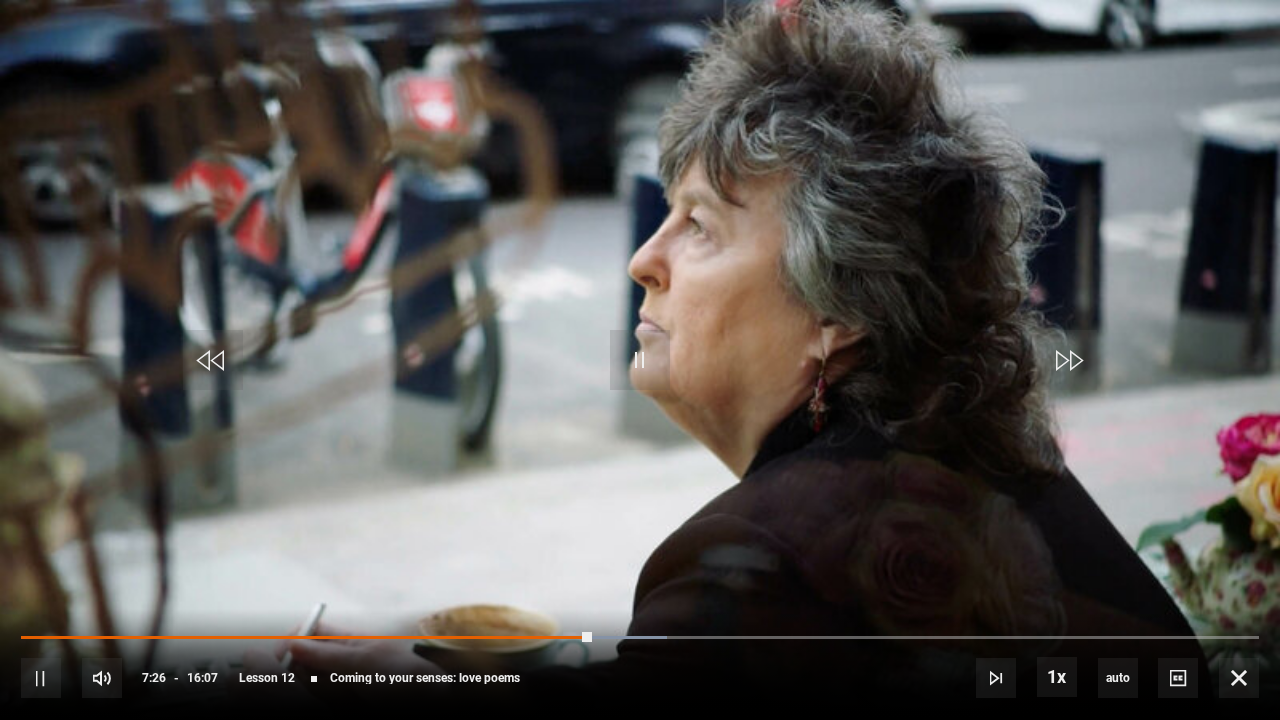 click on "10s Skip Back 10 seconds Pause 10s Skip Forward 10 seconds Loaded :  52.22% 05:05 07:26 Pause Mute 11% Current Time  7:26 - Duration  16:07
[PERSON_NAME]
Lesson 12
Coming to your senses: love poems
1x Playback Rate 2x 1.5x 1x , selected 0.5x auto Quality 360p 720p 1080p 2160p Auto , selected Captions captions off , selected English  Captions" at bounding box center [640, 664] 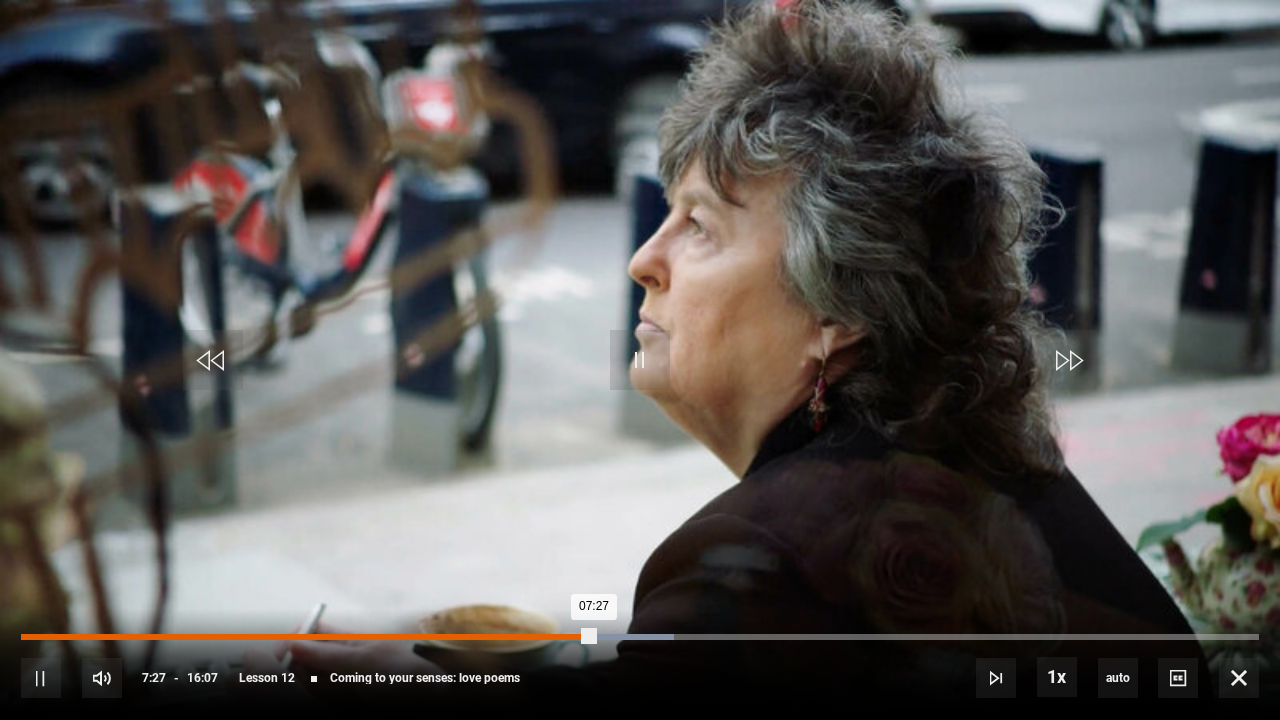 drag, startPoint x: 582, startPoint y: 634, endPoint x: 568, endPoint y: 635, distance: 14.035668 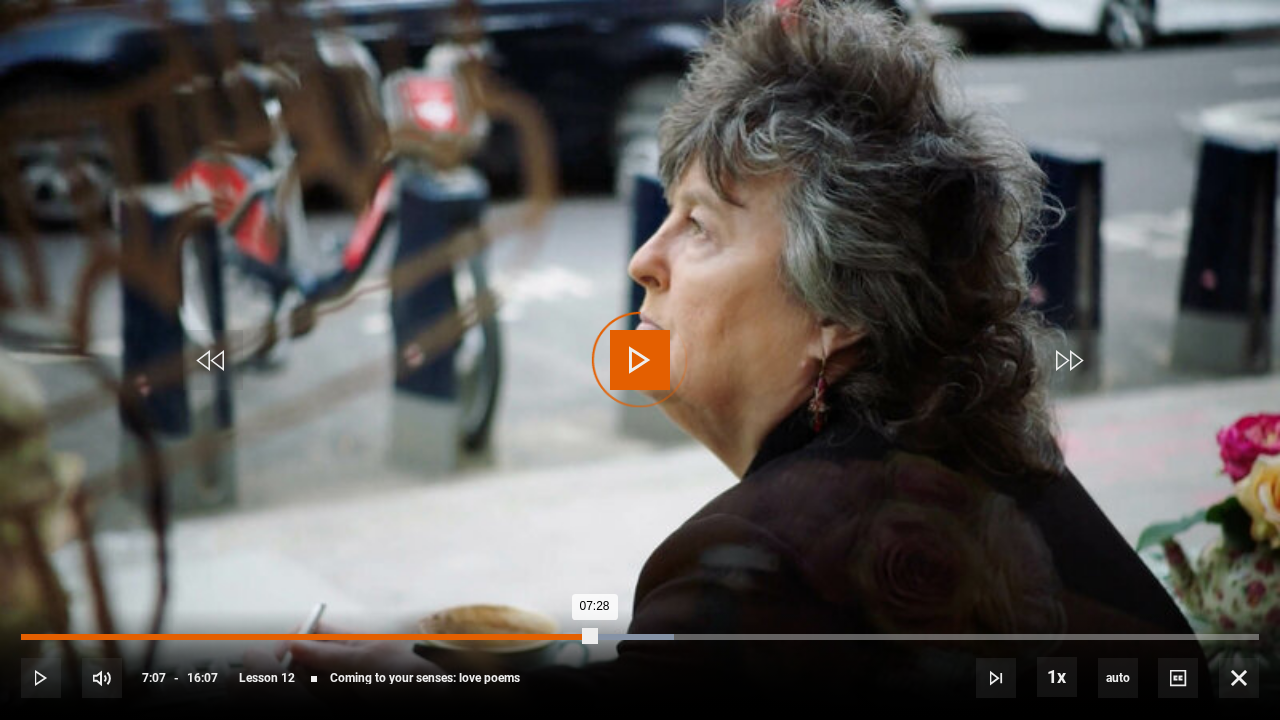 click on "07:07" at bounding box center (569, 637) 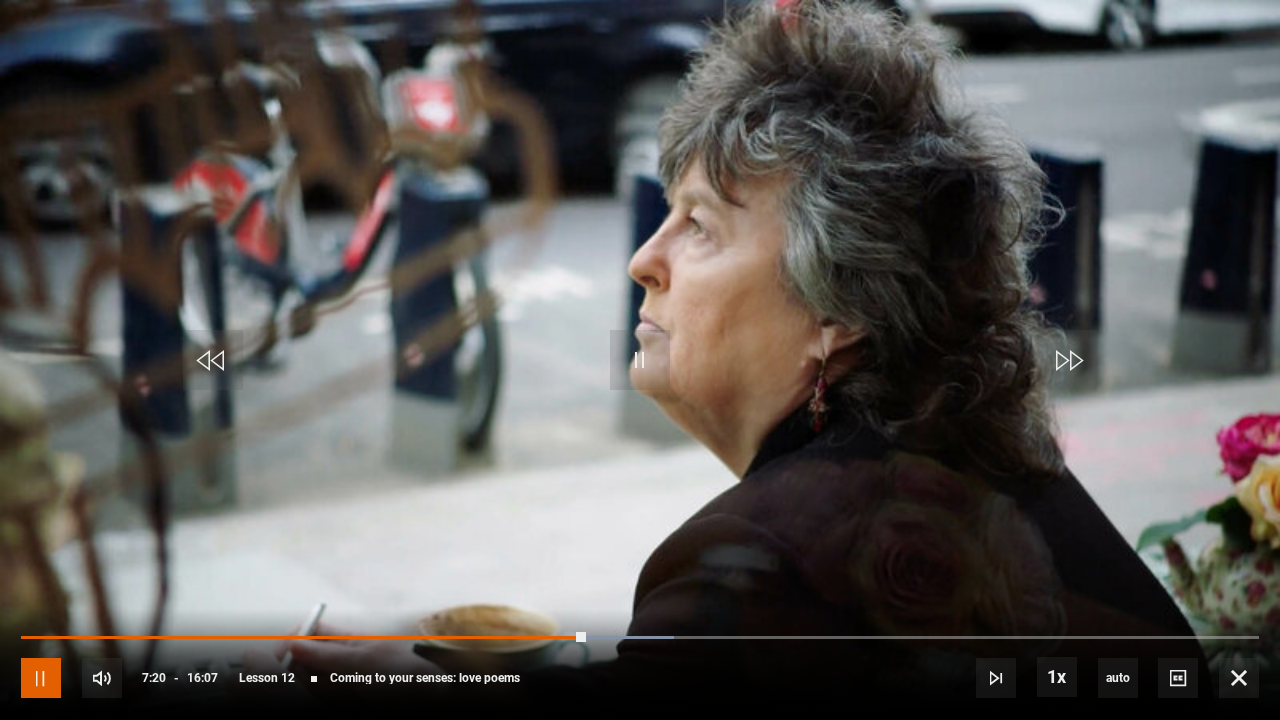 click at bounding box center (41, 678) 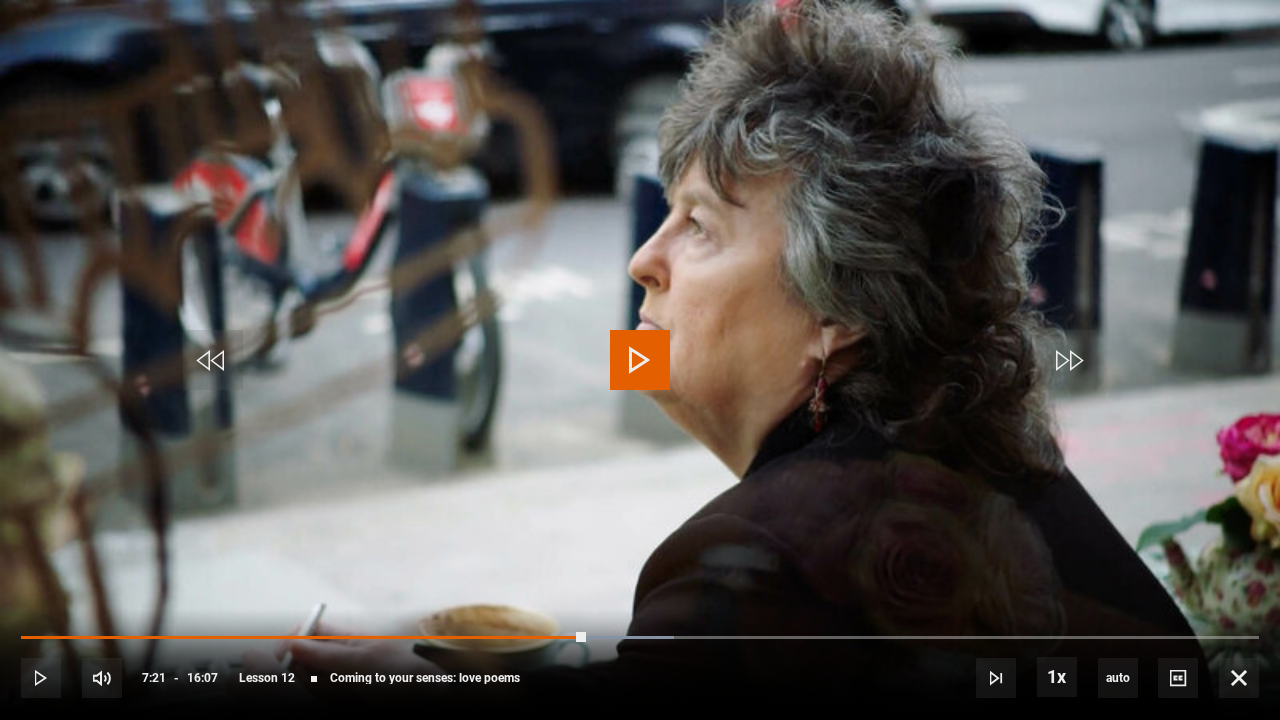 click at bounding box center [640, 360] 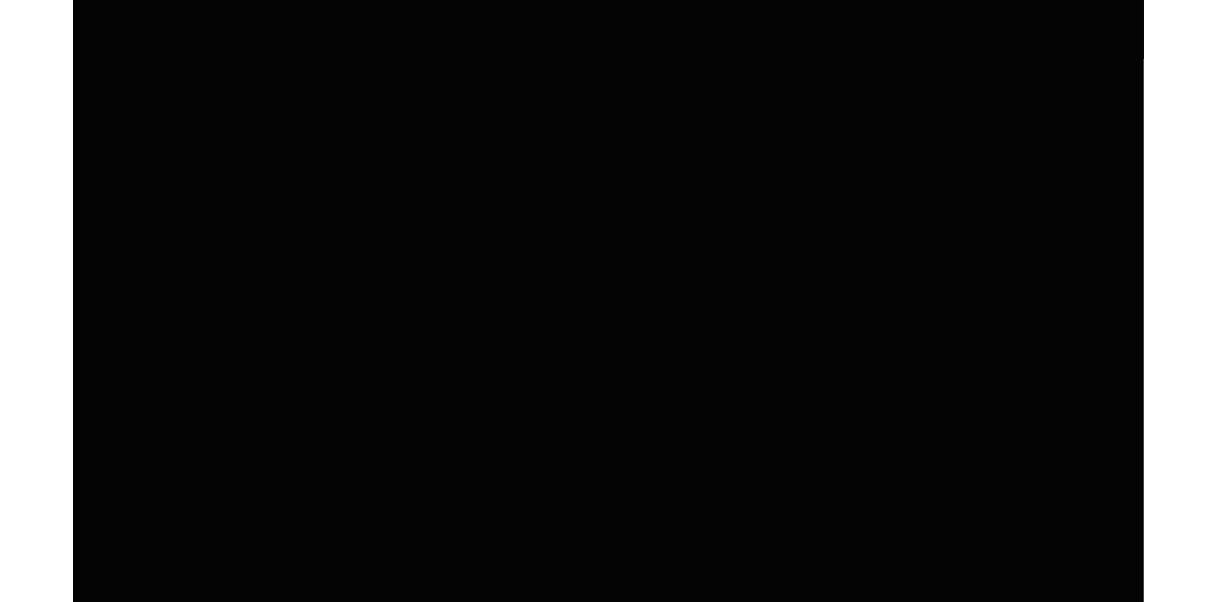 scroll, scrollTop: 911, scrollLeft: 0, axis: vertical 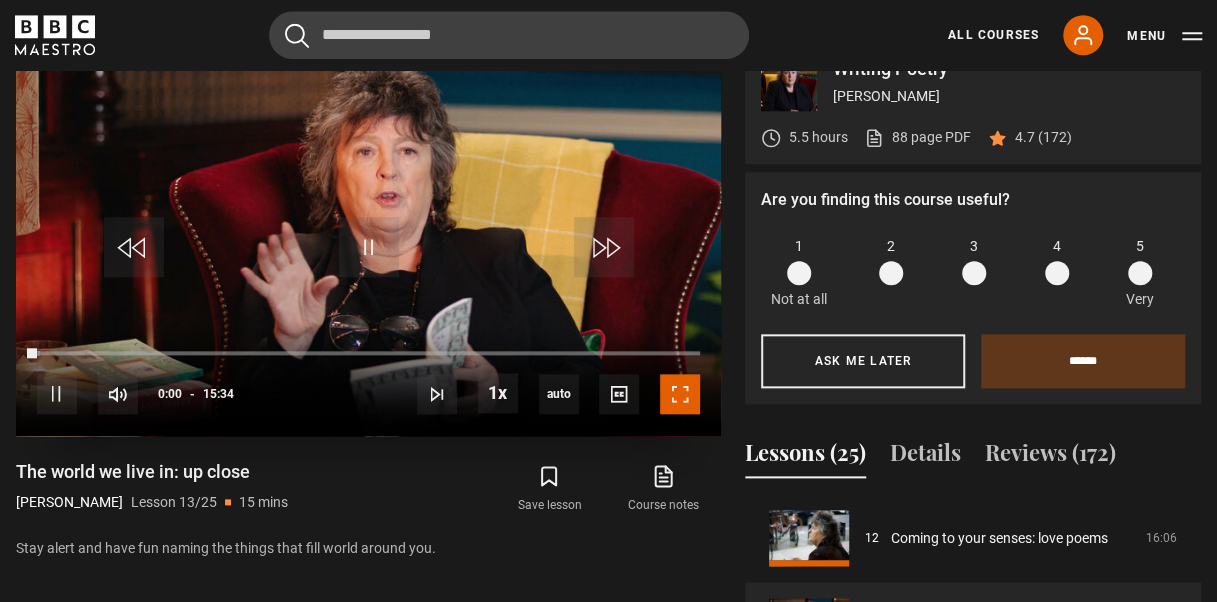 click at bounding box center [680, 394] 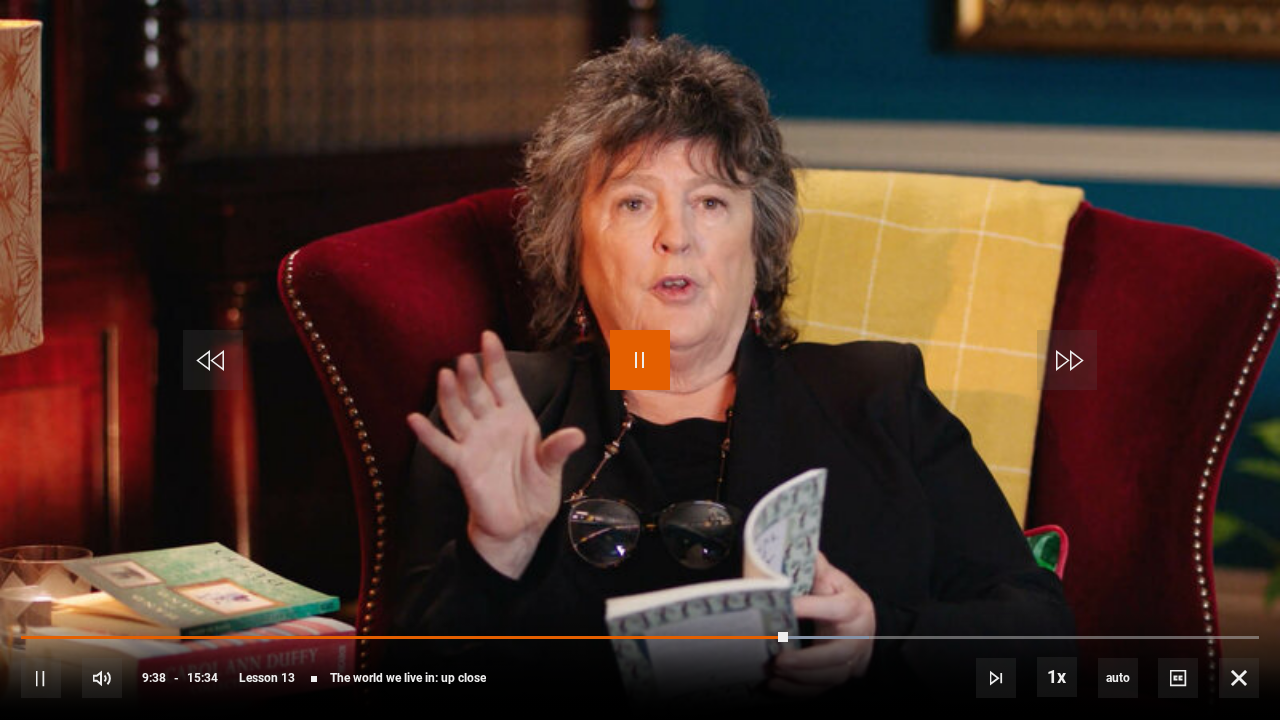 click at bounding box center [640, 360] 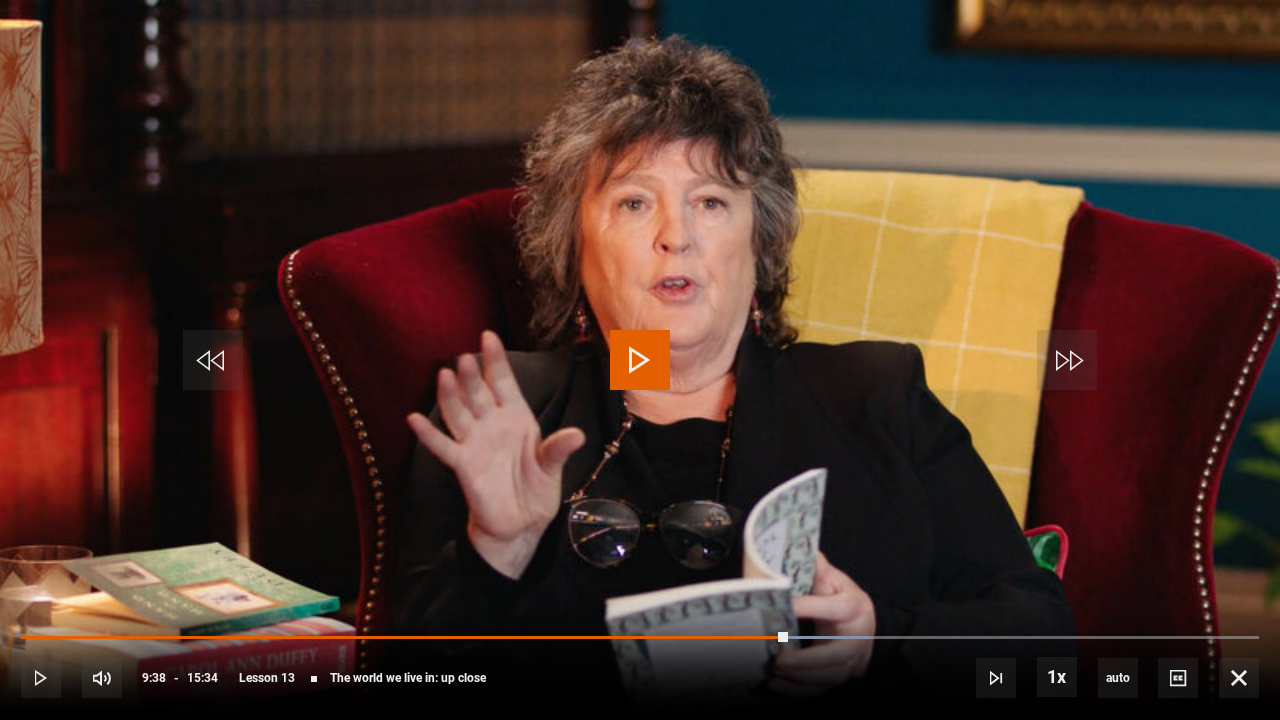 click at bounding box center (640, 360) 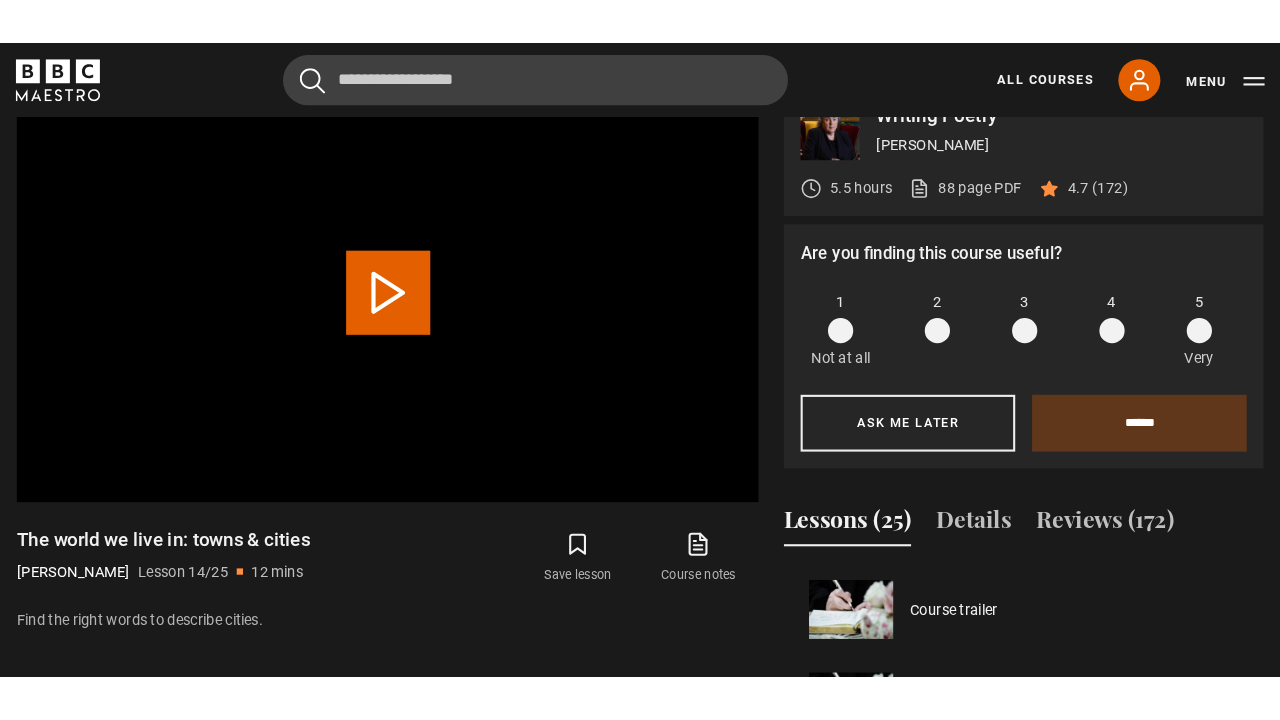 scroll, scrollTop: 1144, scrollLeft: 0, axis: vertical 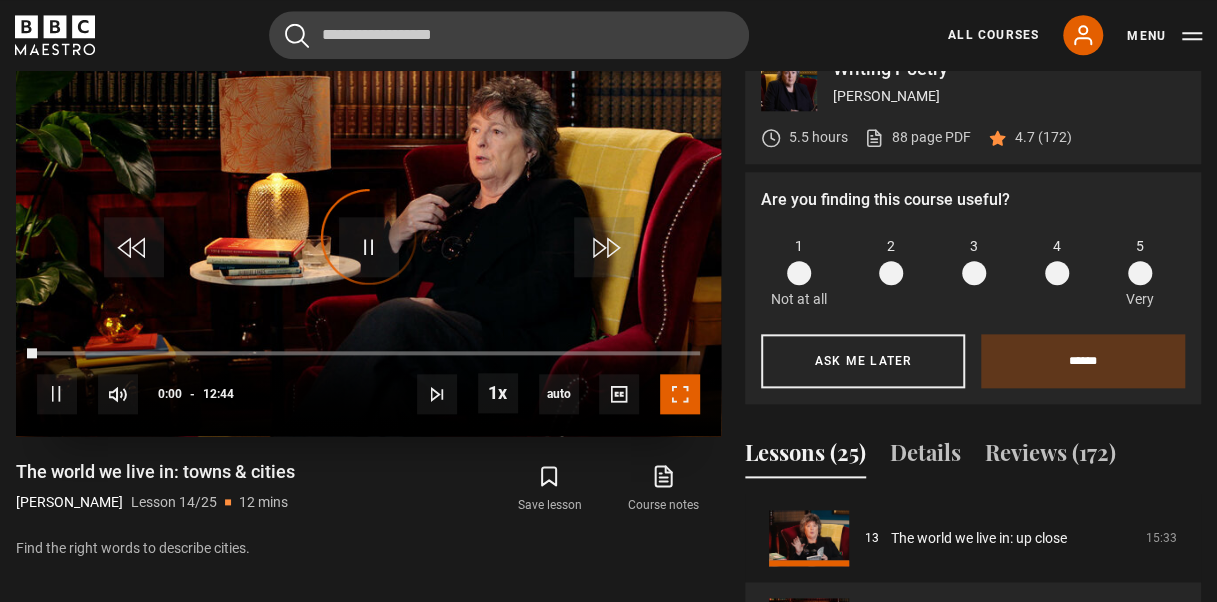click at bounding box center [680, 394] 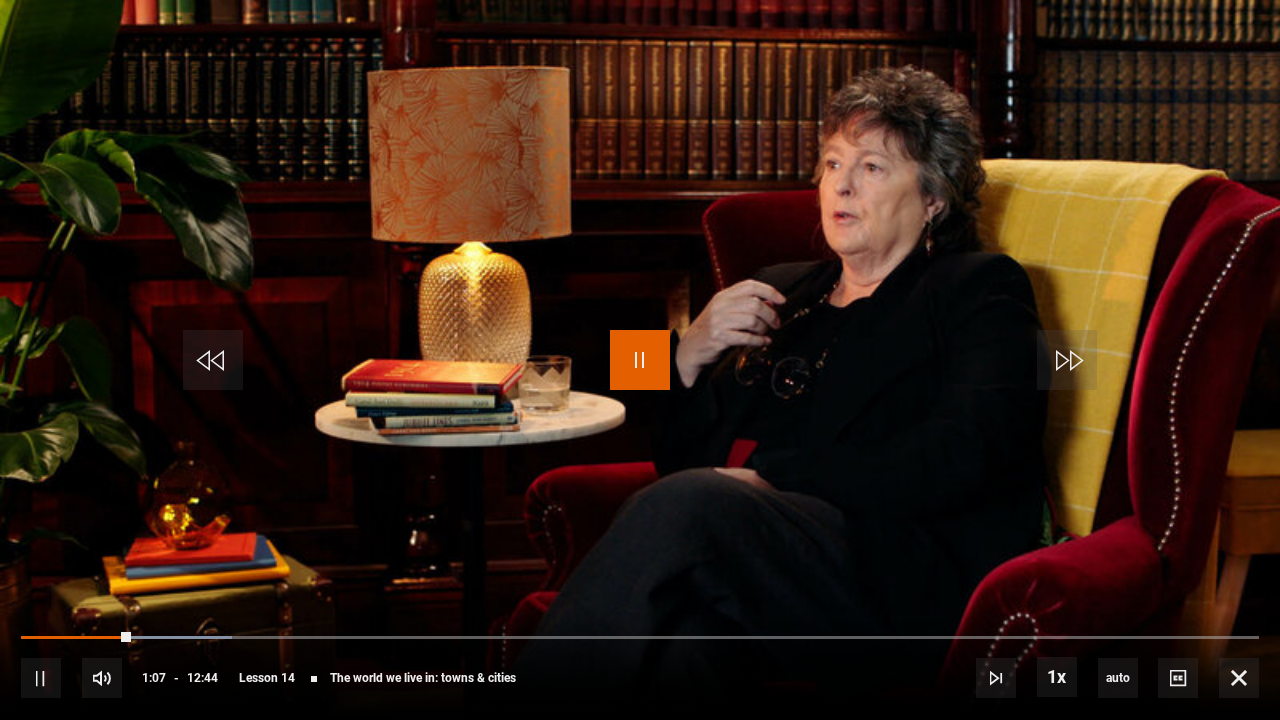 click at bounding box center [640, 360] 